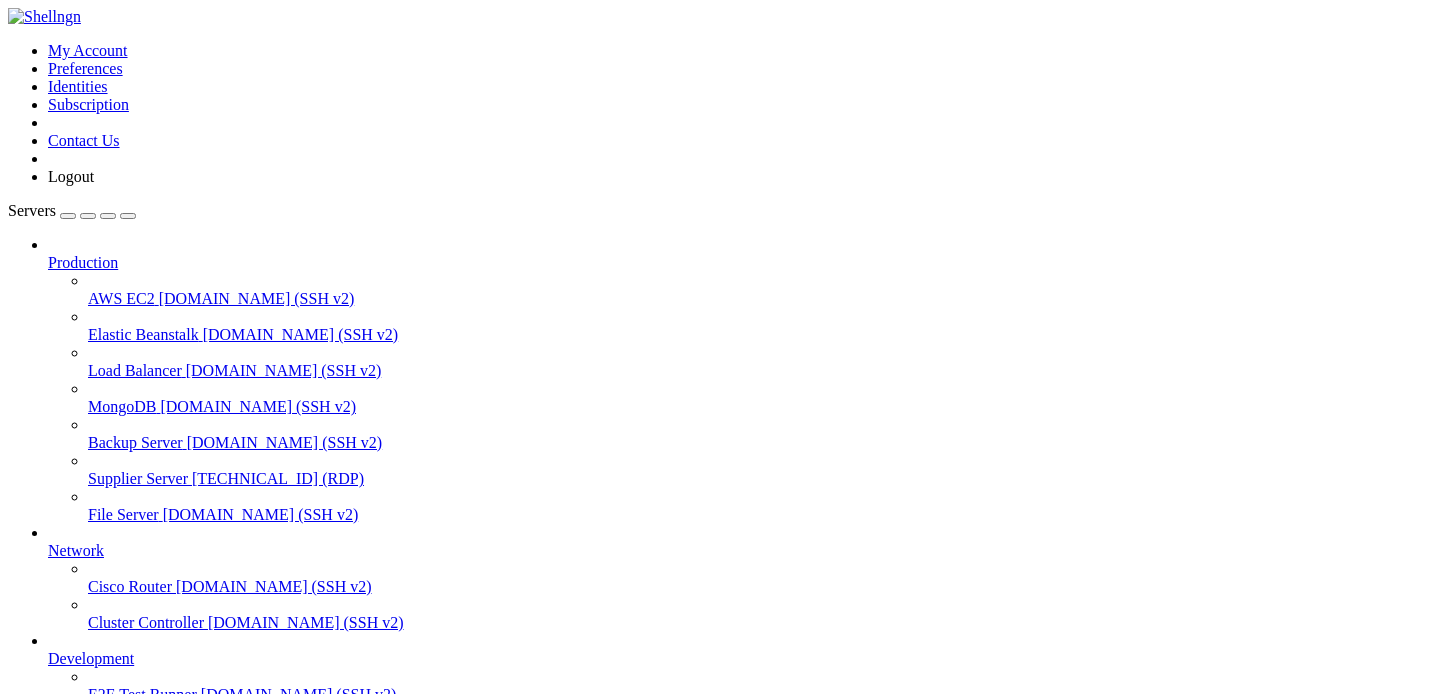 drag, startPoint x: 0, startPoint y: 0, endPoint x: 823, endPoint y: 292, distance: 873.2657 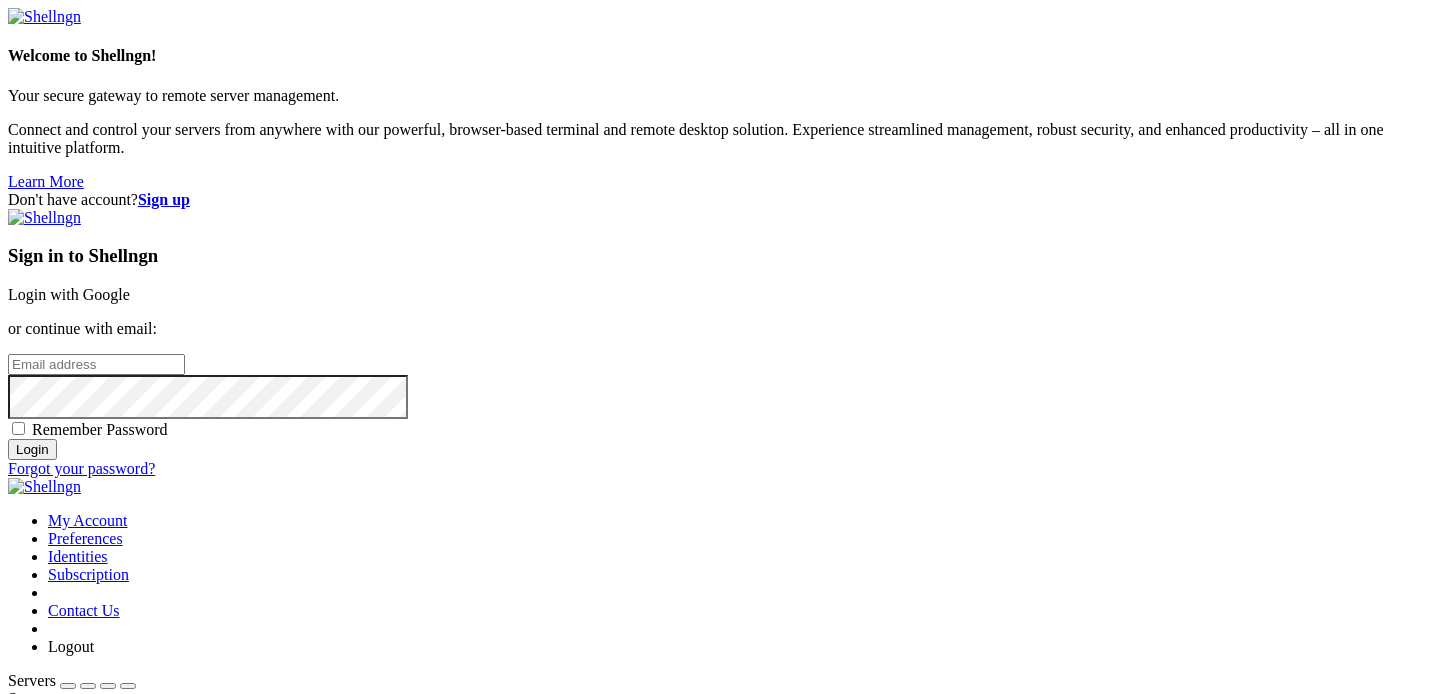 type on "[PERSON_NAME][EMAIL_ADDRESS][DOMAIN_NAME]" 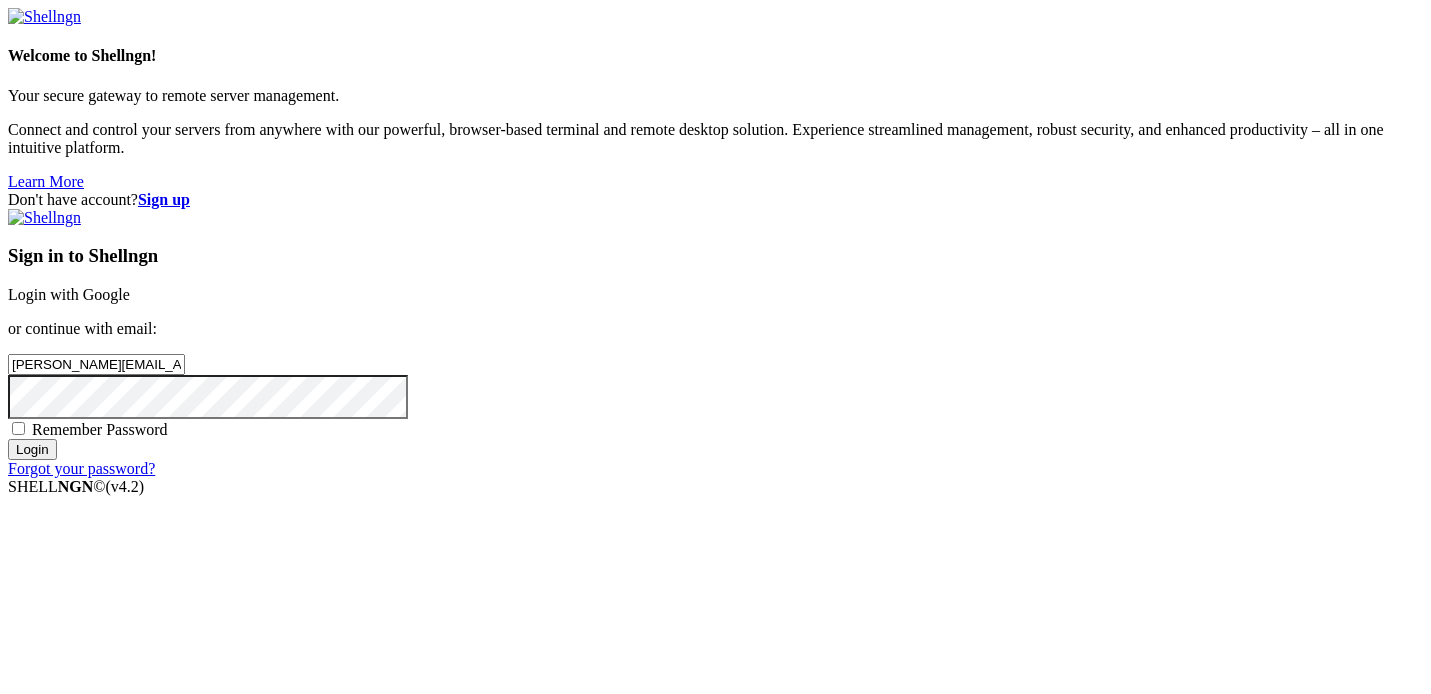click on "Login" at bounding box center (32, 449) 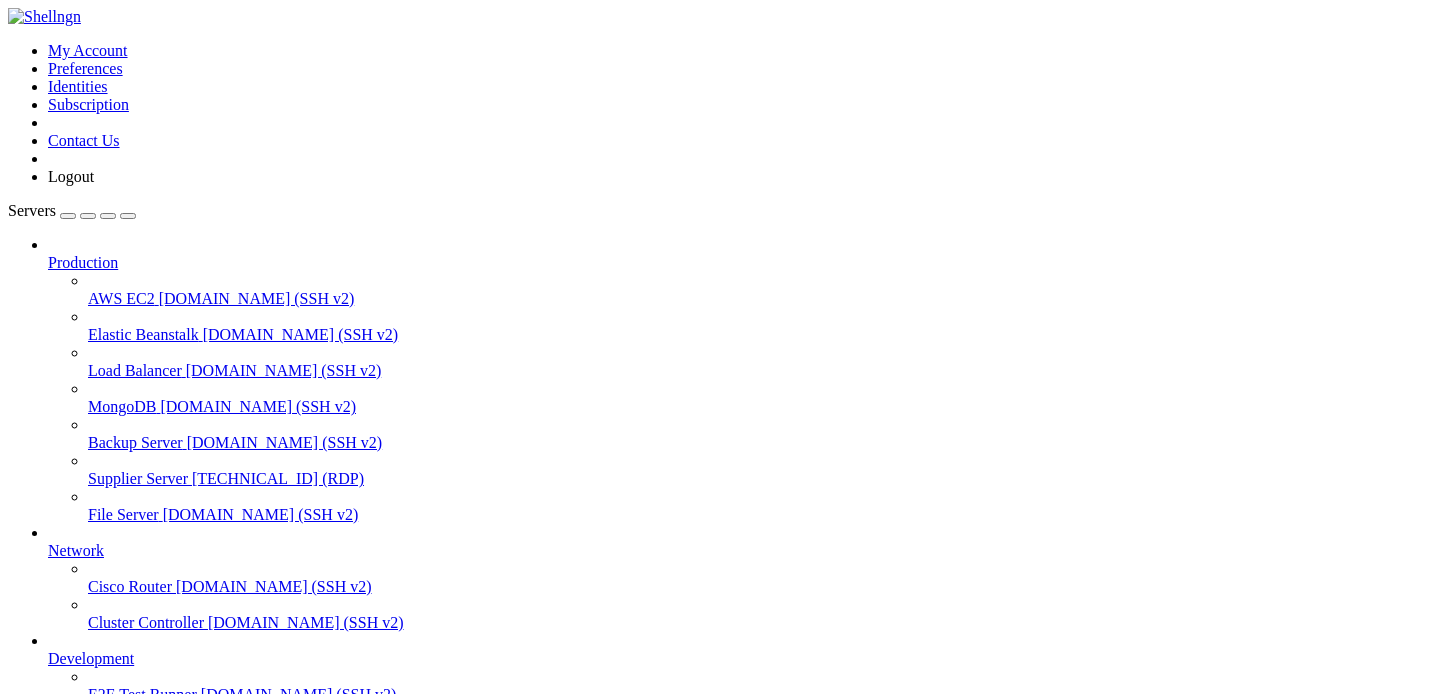 scroll, scrollTop: 0, scrollLeft: 0, axis: both 